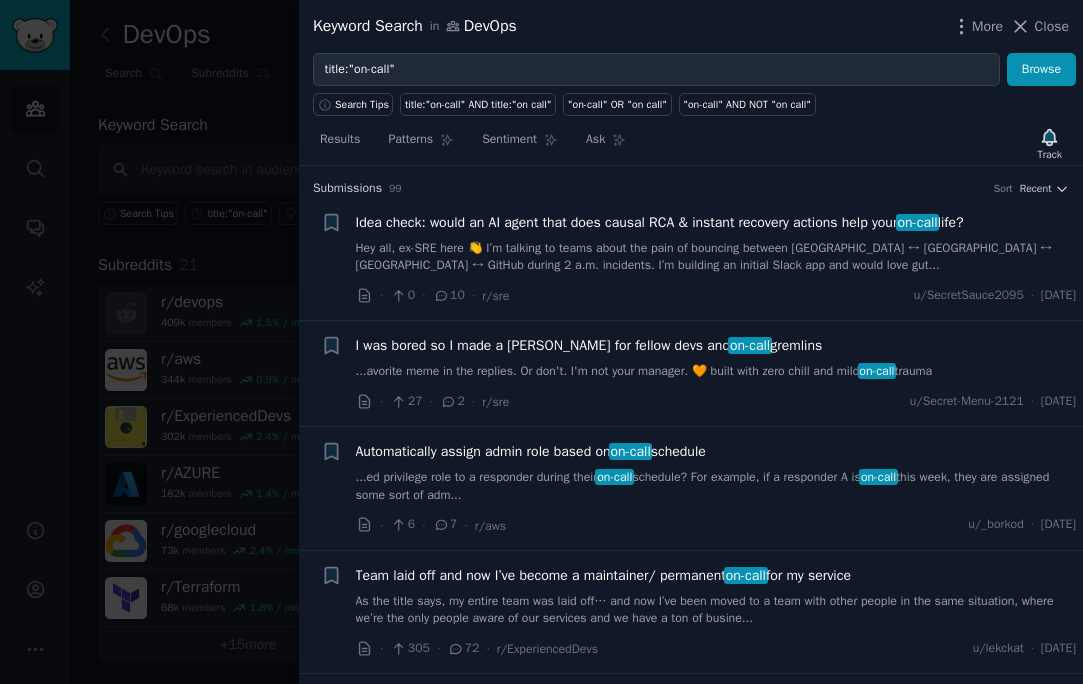 scroll, scrollTop: 0, scrollLeft: 0, axis: both 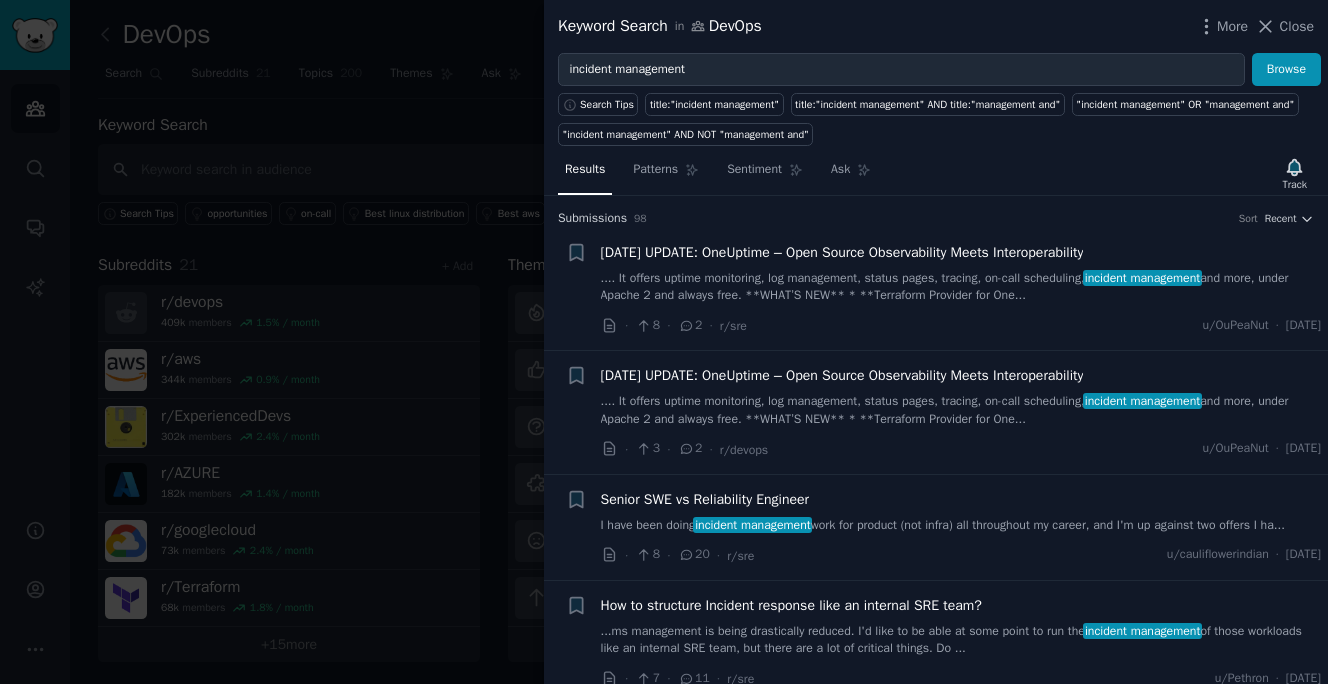 click on "JULY 2025 UPDATE: OneUptime – Open Source Observability Meets Interoperability" at bounding box center (842, 252) 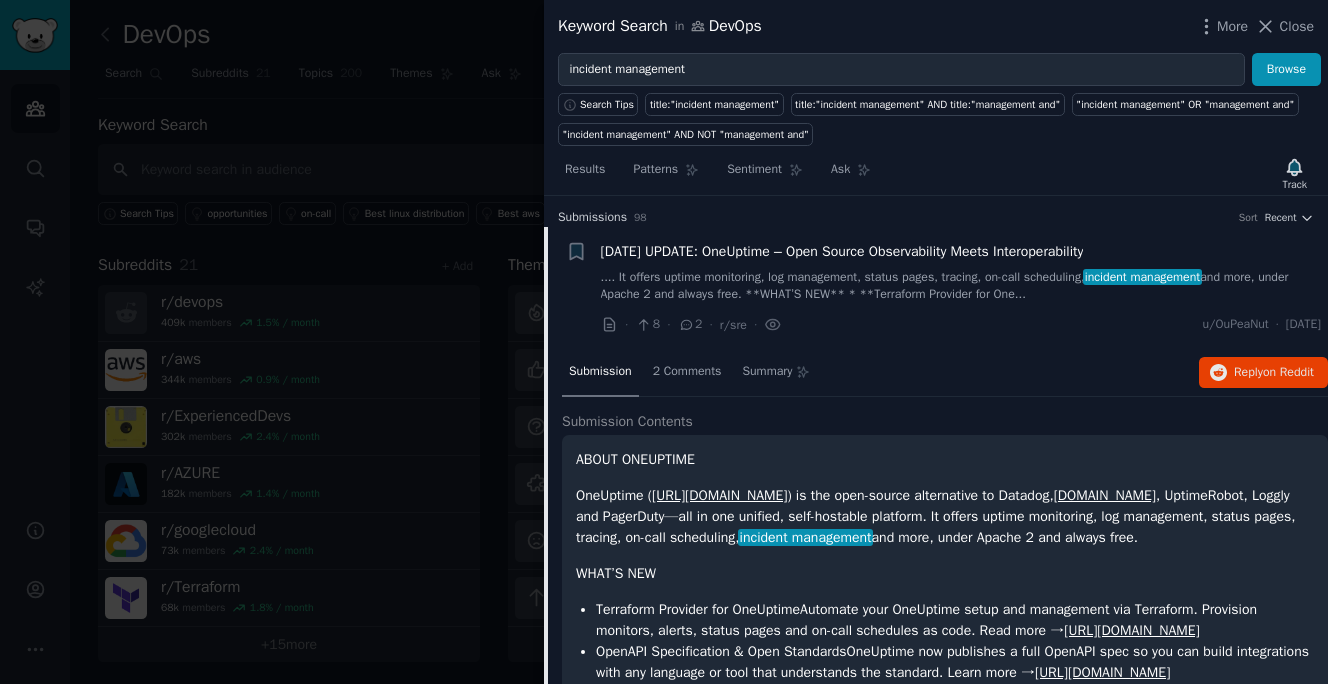 scroll, scrollTop: 0, scrollLeft: 0, axis: both 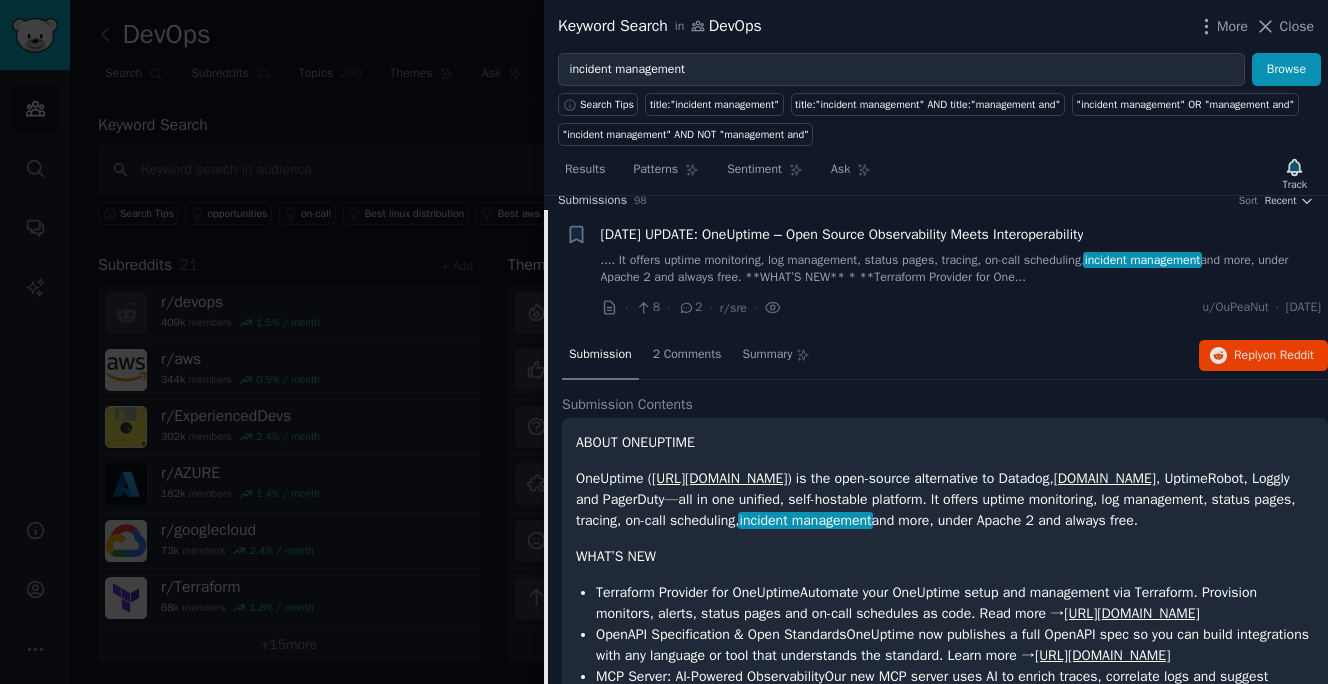 click on "JULY 2025 UPDATE: OneUptime – Open Source Observability Meets Interoperability" at bounding box center (842, 234) 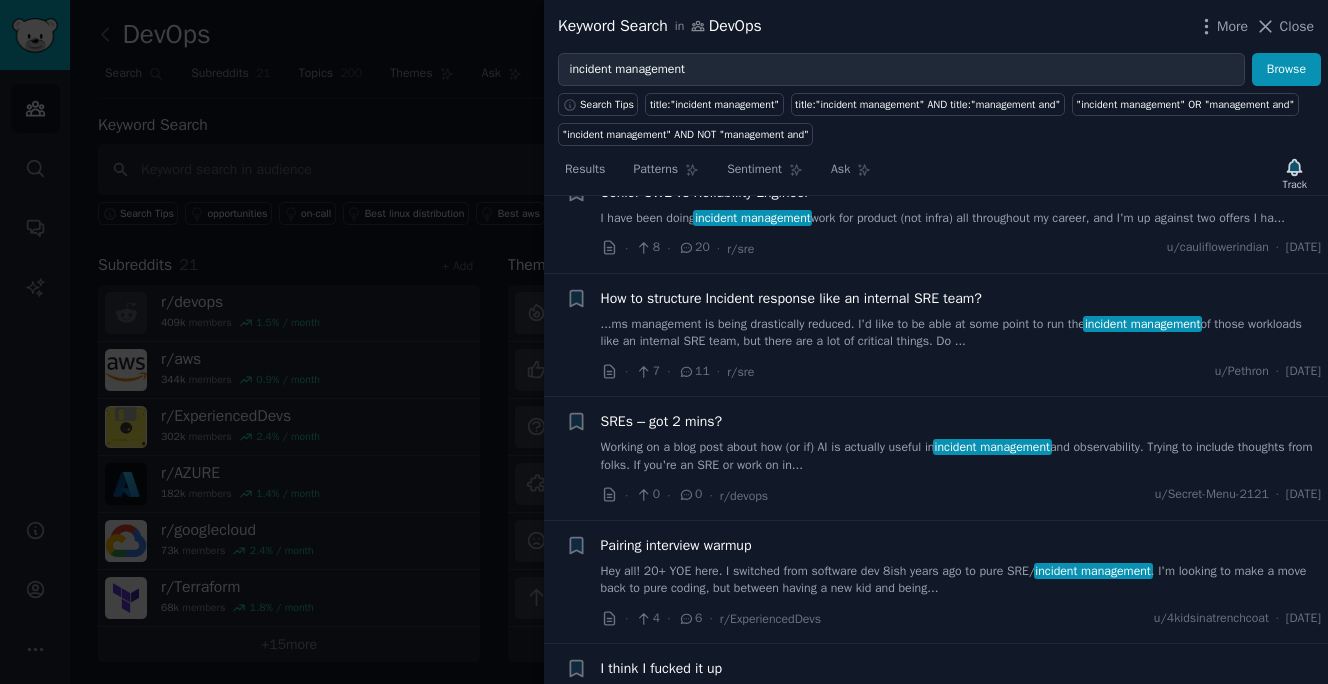 scroll, scrollTop: 308, scrollLeft: 0, axis: vertical 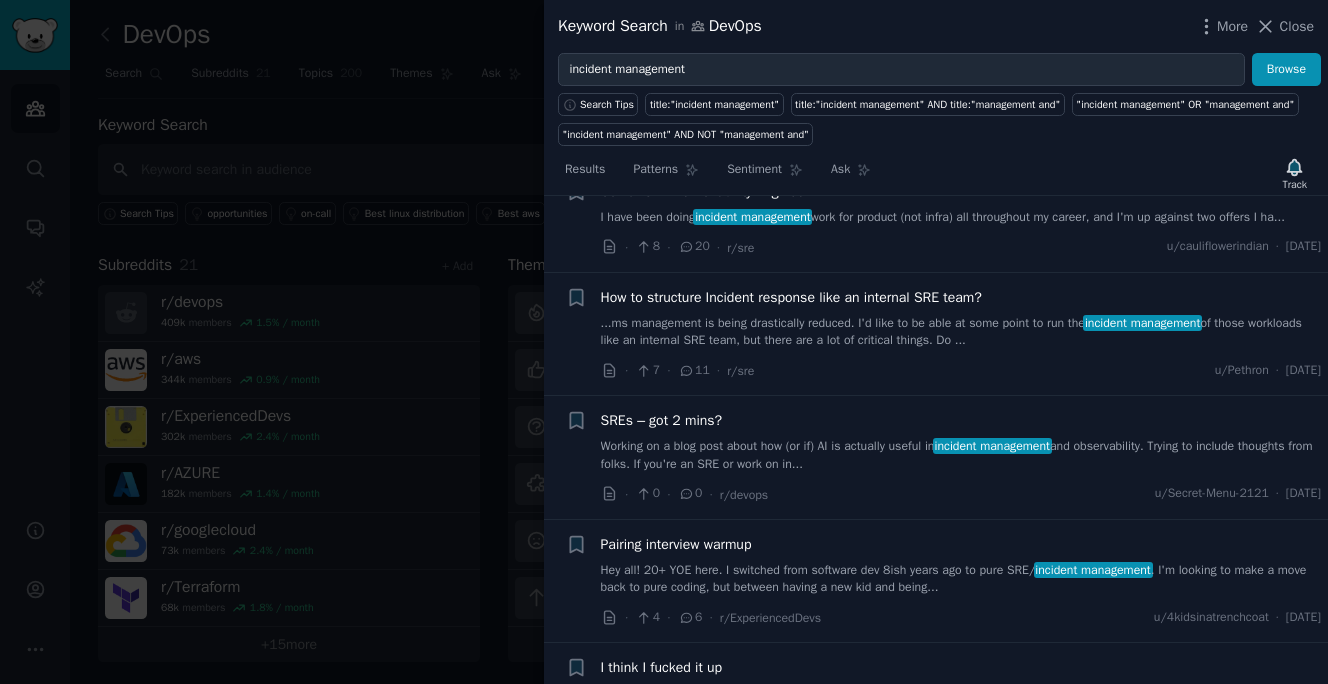 click on "How to structure Incident response like an internal SRE team? ...ms management is being drastically reduced.
I'd like to be able at some point to run the  incident management  of those workloads like an internal SRE team, but there are a lot of critical things. Do ..." at bounding box center (961, 318) 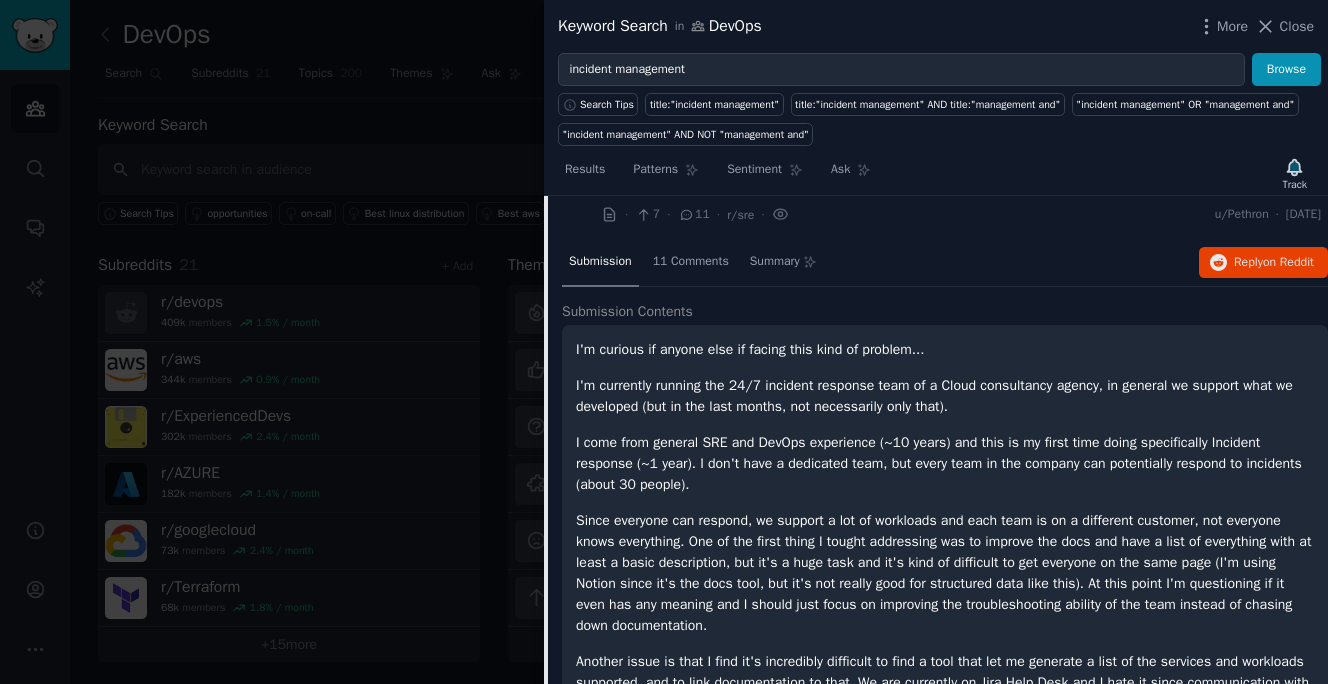 scroll, scrollTop: 380, scrollLeft: 0, axis: vertical 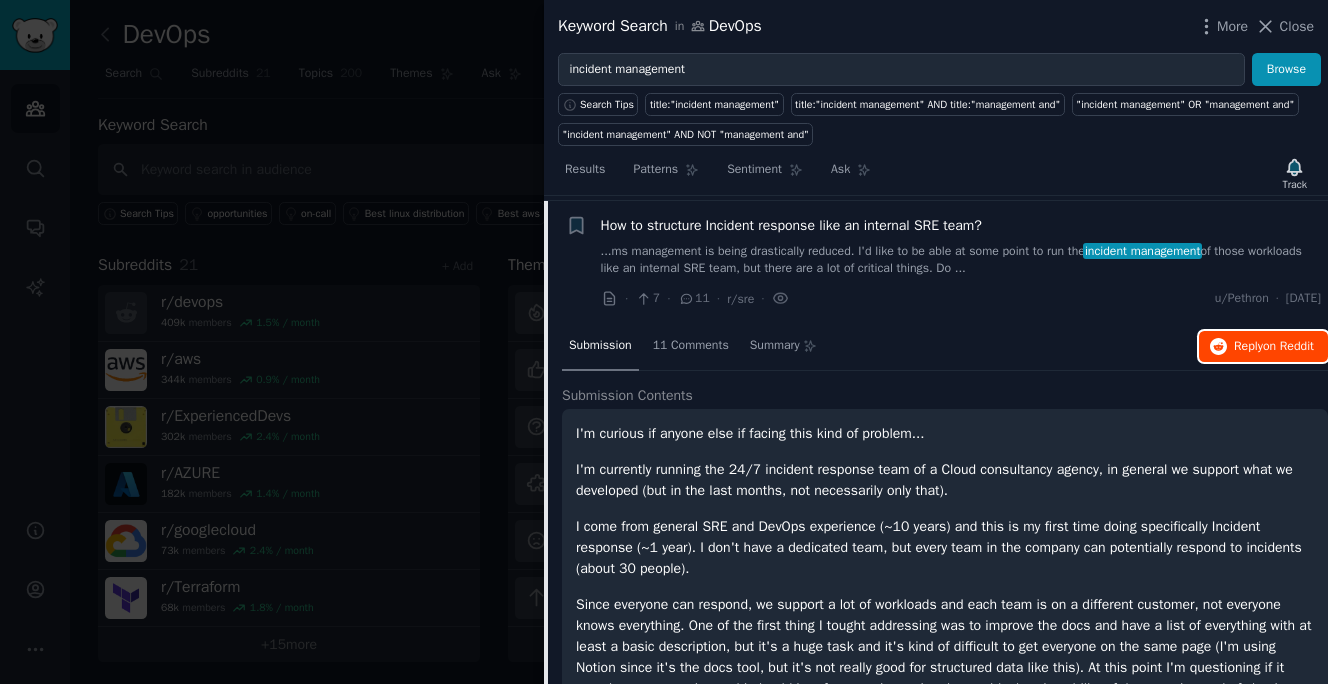click on "Reply  on Reddit" at bounding box center (1274, 347) 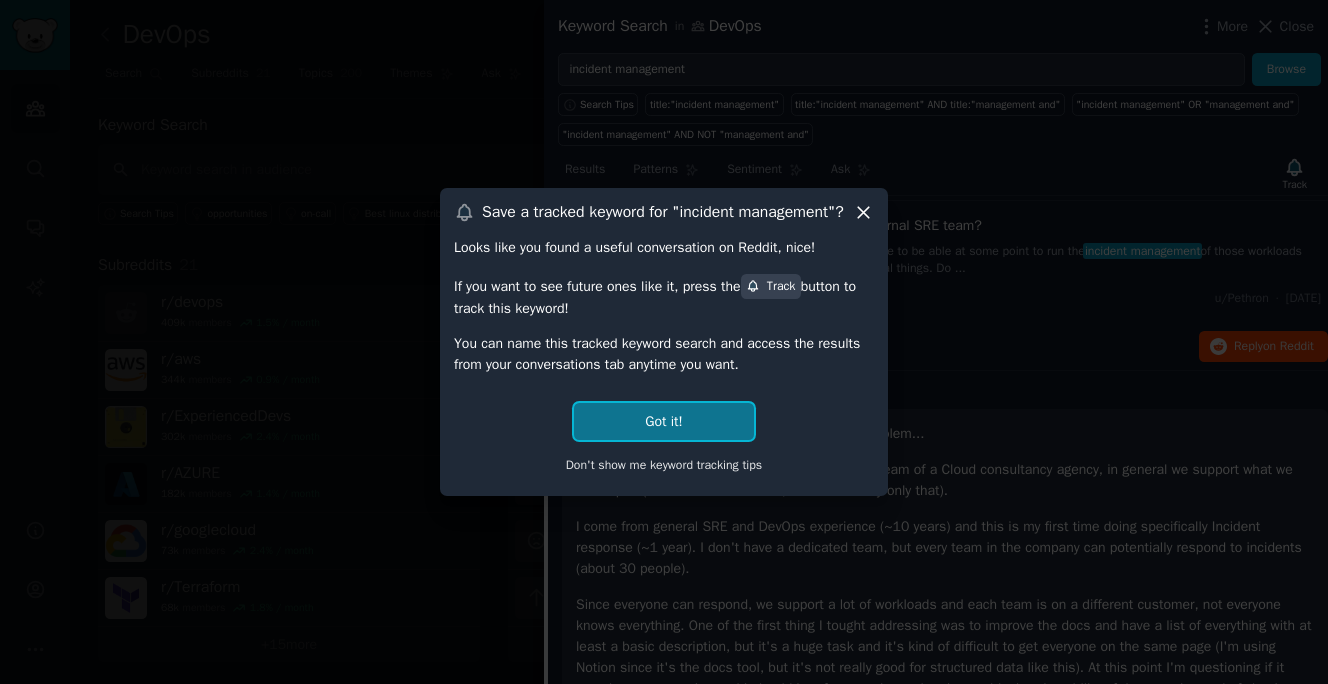 click on "Got it!" at bounding box center [663, 421] 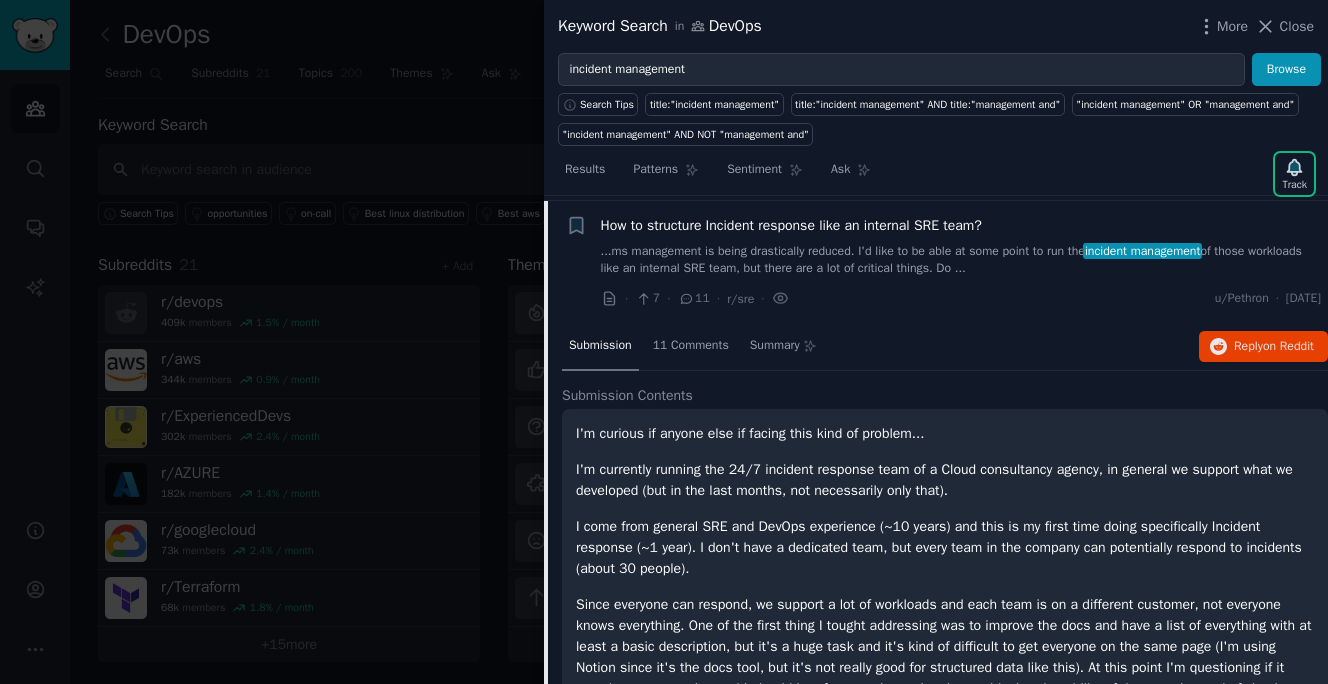 scroll, scrollTop: 0, scrollLeft: 0, axis: both 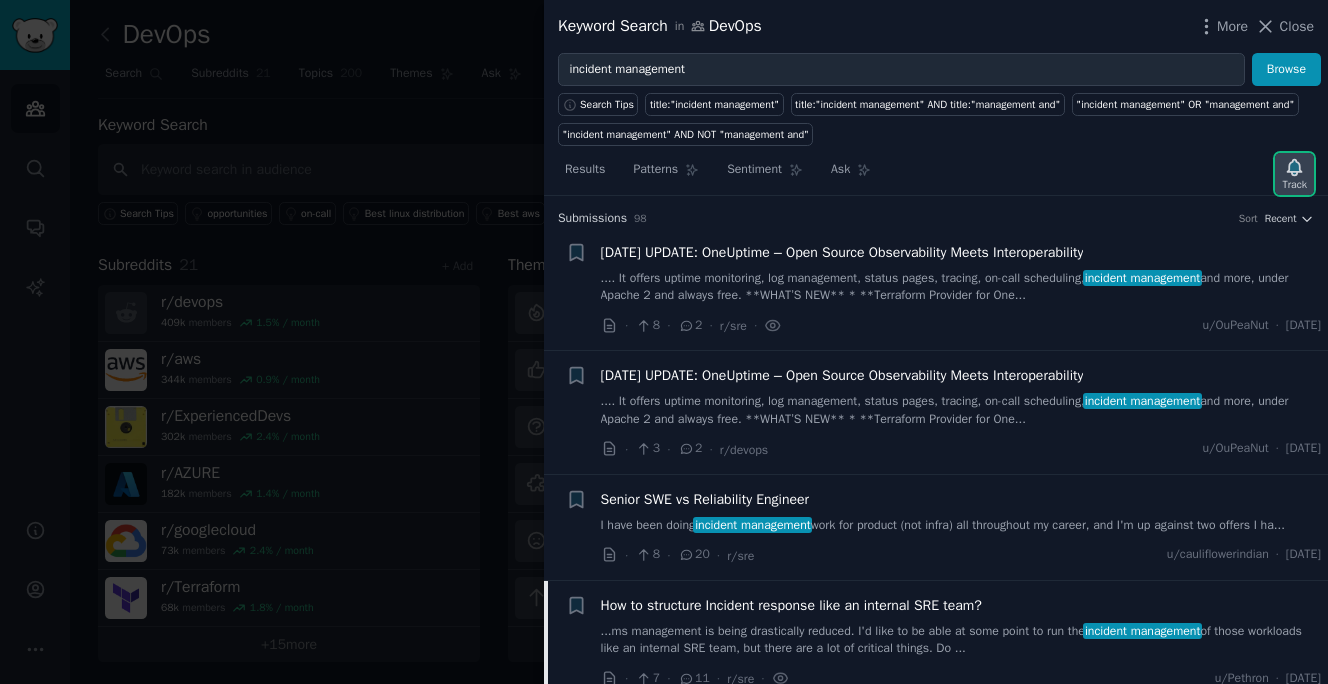 click on "Track" at bounding box center (1294, 174) 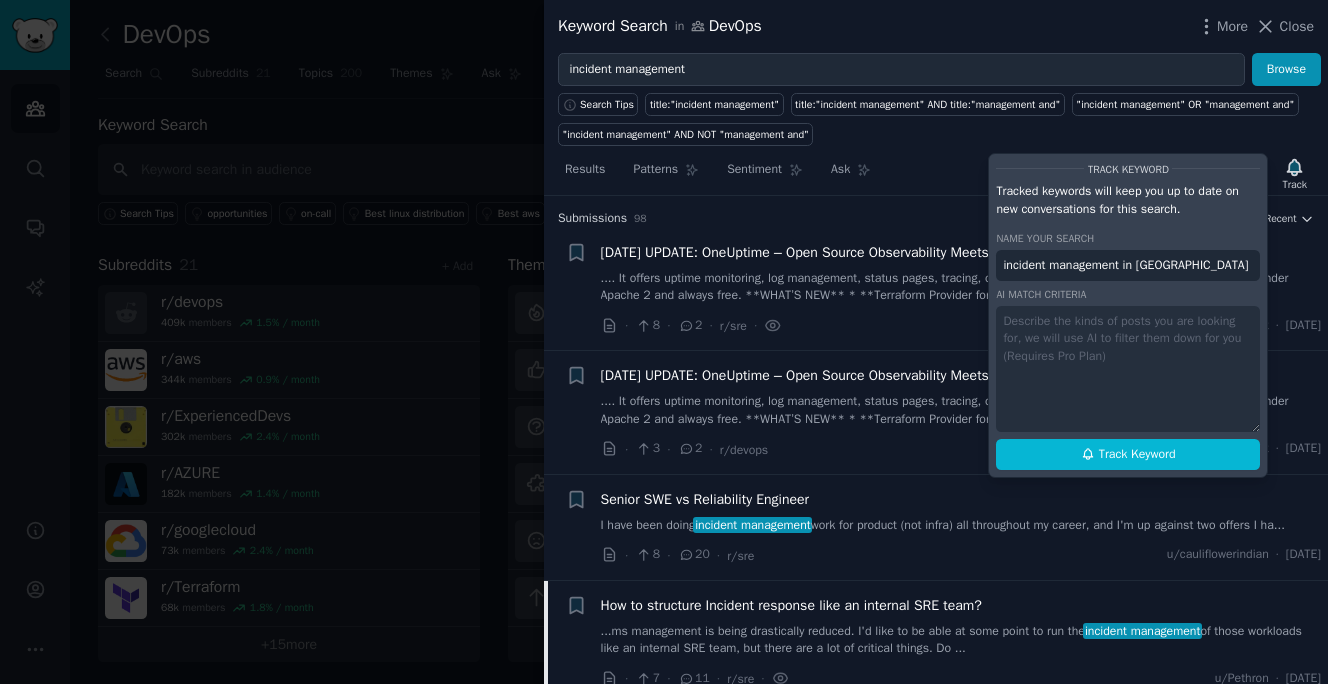 drag, startPoint x: 1128, startPoint y: 265, endPoint x: 1205, endPoint y: 261, distance: 77.10383 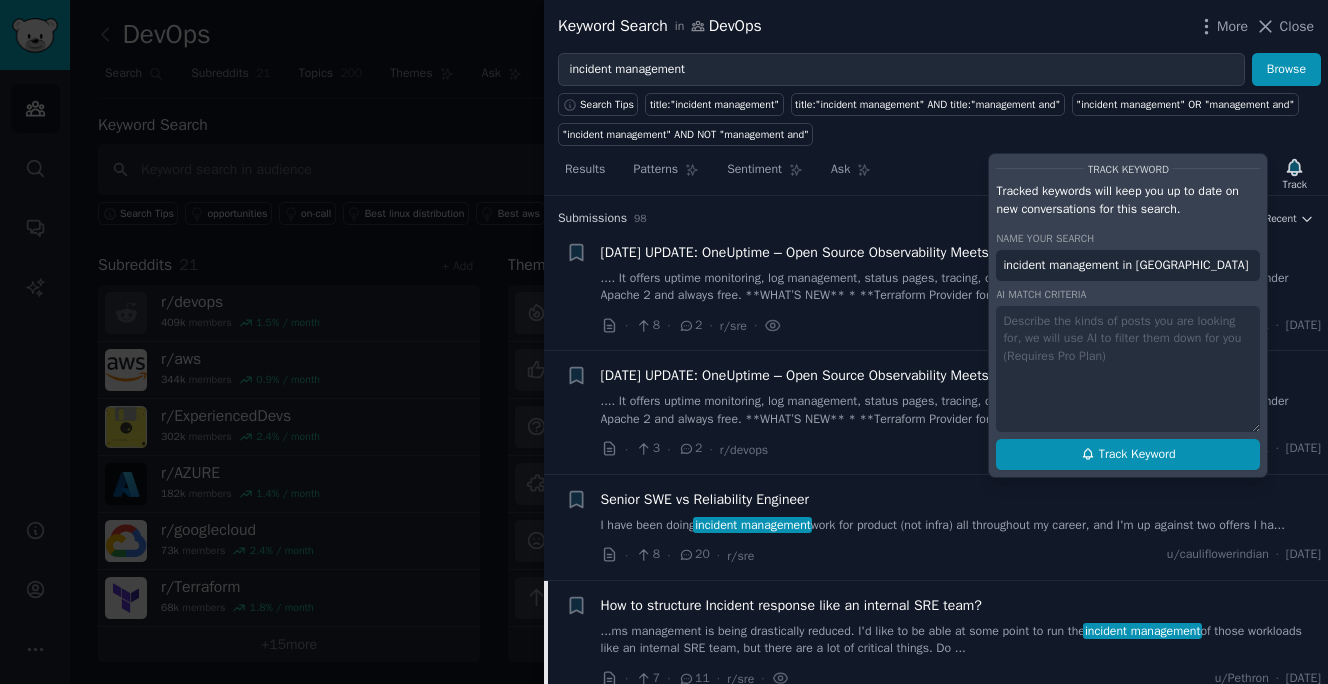 click on "Track Keyword" at bounding box center (1137, 455) 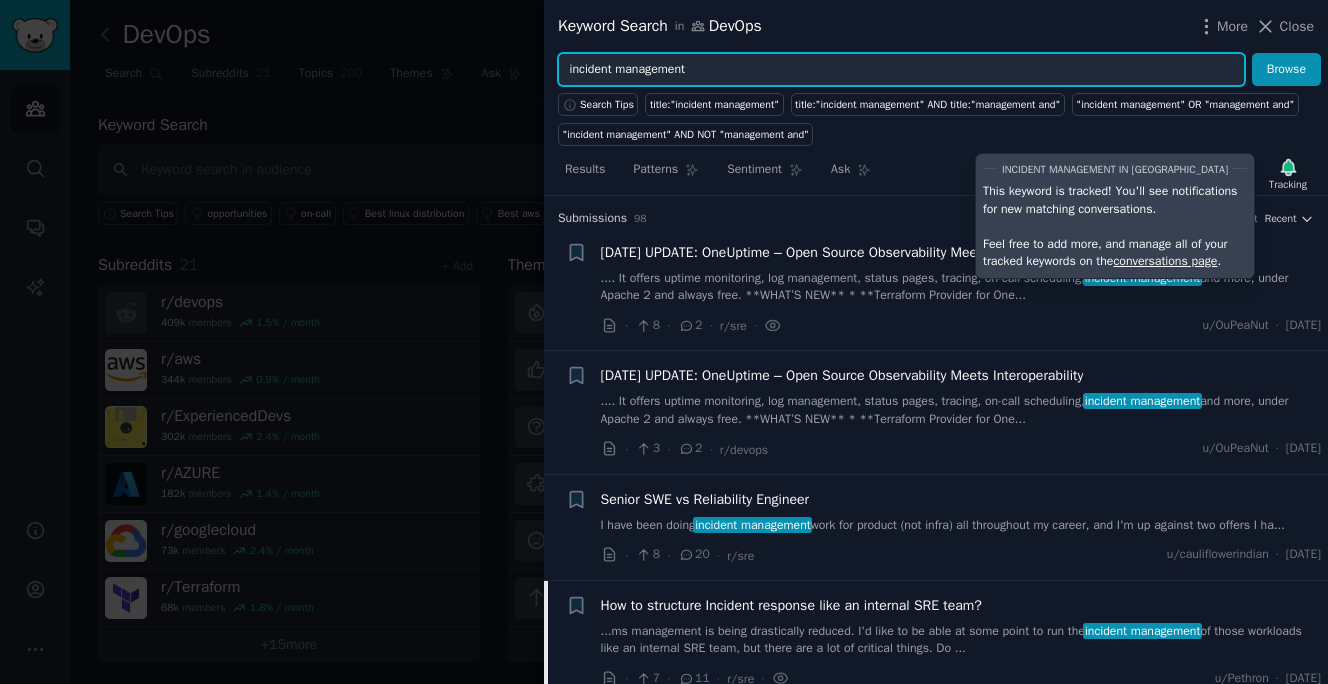 click on "incident management" at bounding box center [901, 70] 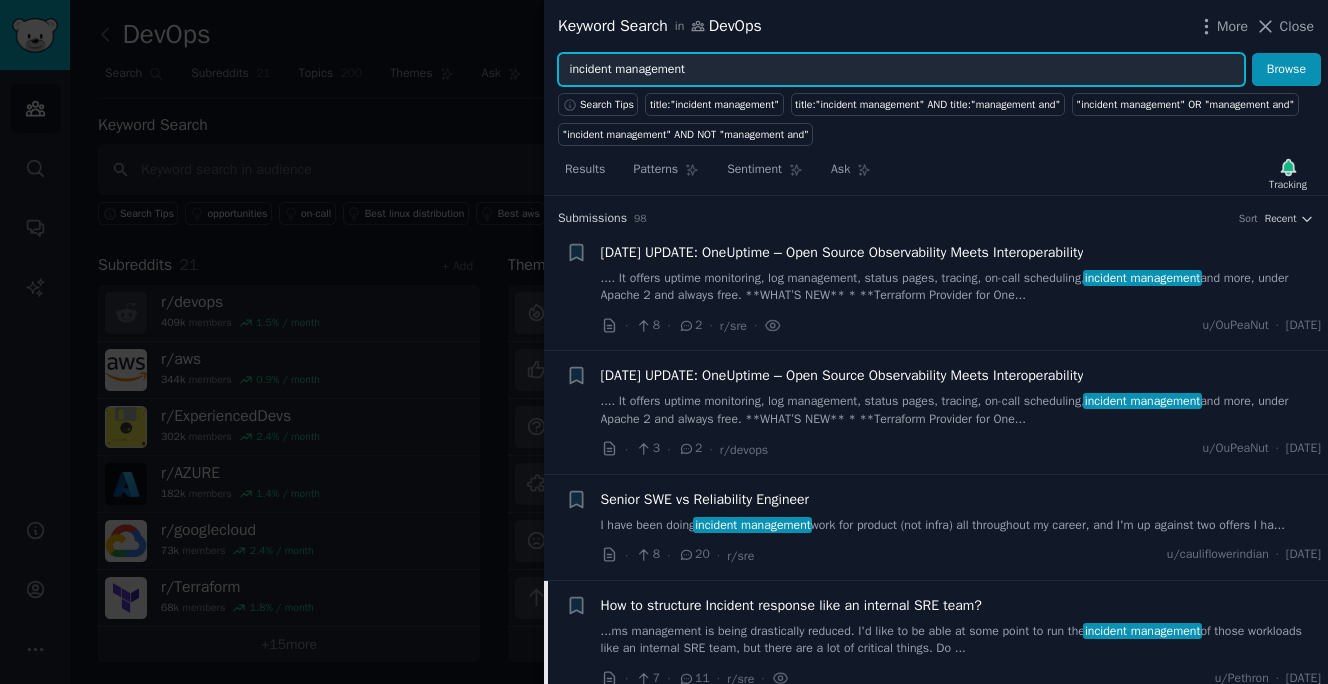drag, startPoint x: 724, startPoint y: 76, endPoint x: 529, endPoint y: 60, distance: 195.6553 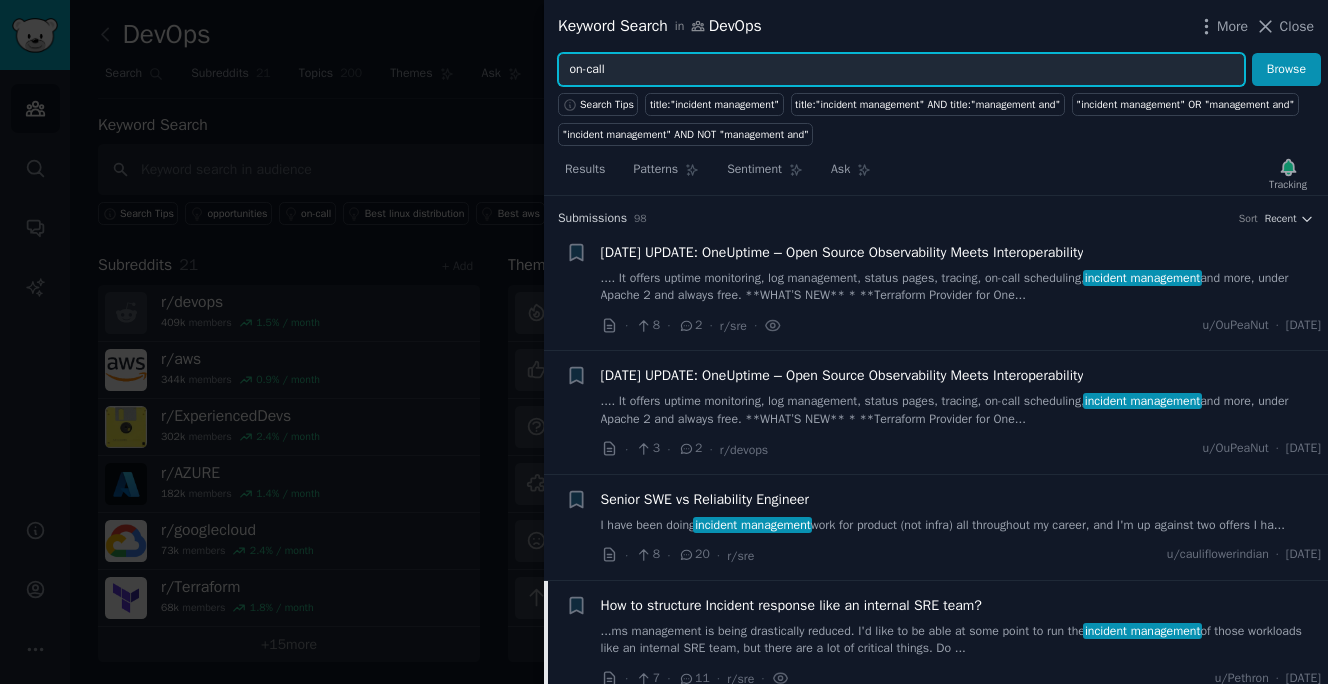 click on "Browse" at bounding box center (1286, 70) 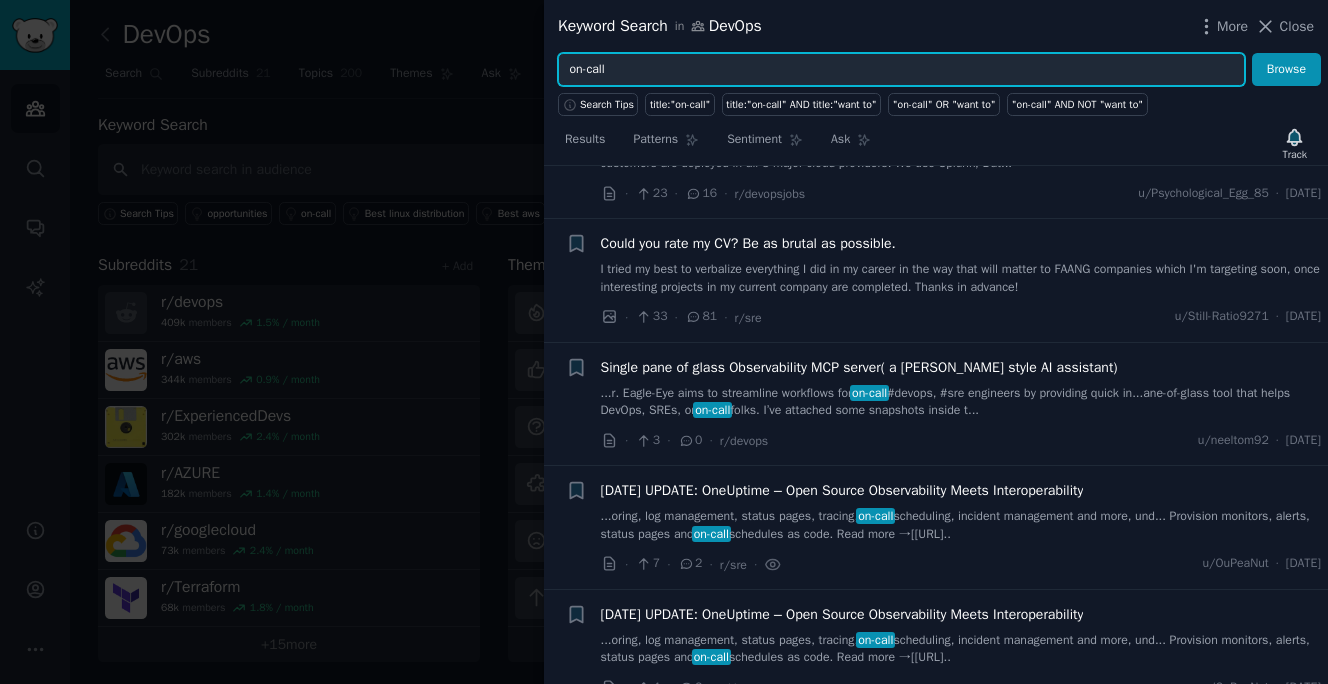 scroll, scrollTop: 0, scrollLeft: 0, axis: both 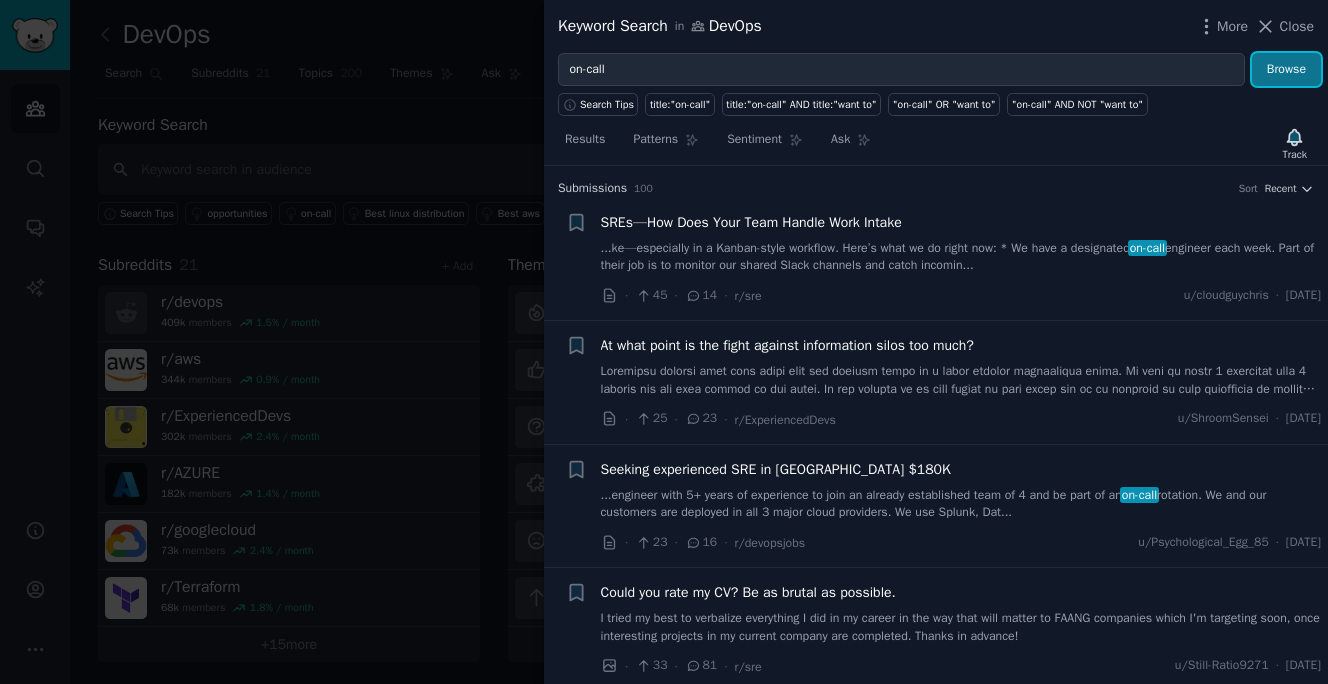 click on "Browse" at bounding box center (1286, 70) 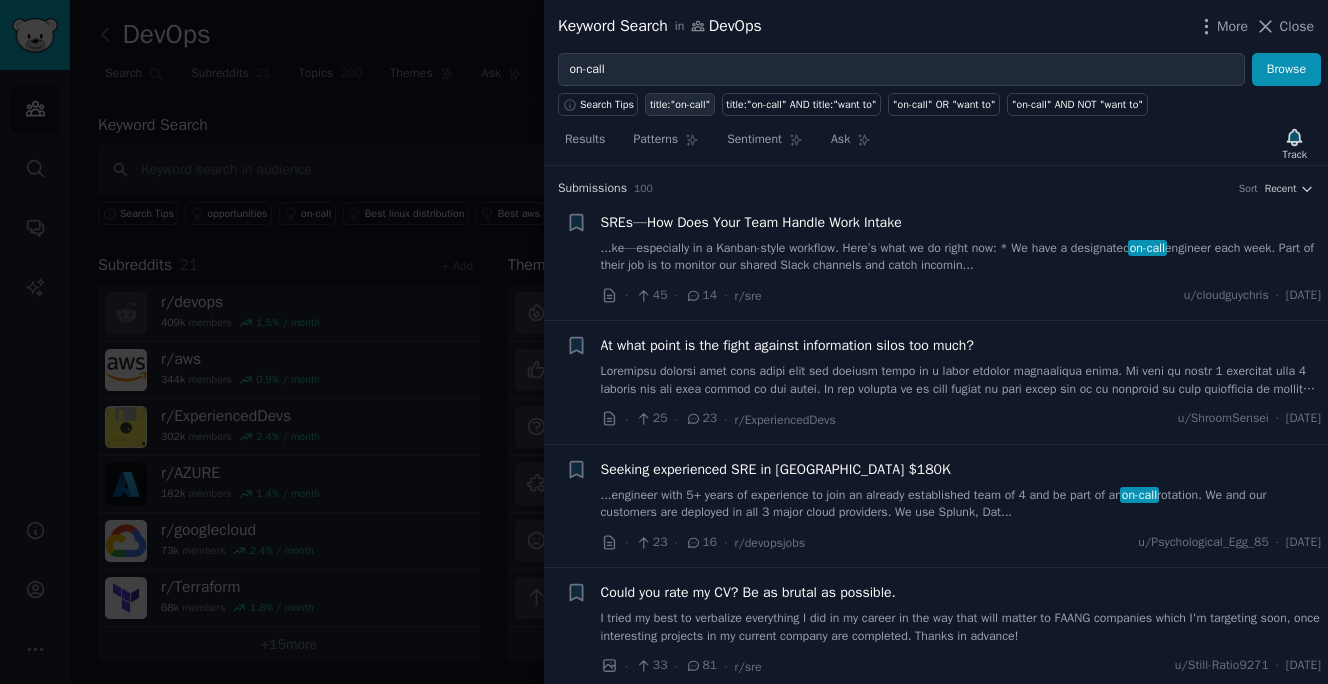 click on "title:"on-call"" at bounding box center (680, 105) 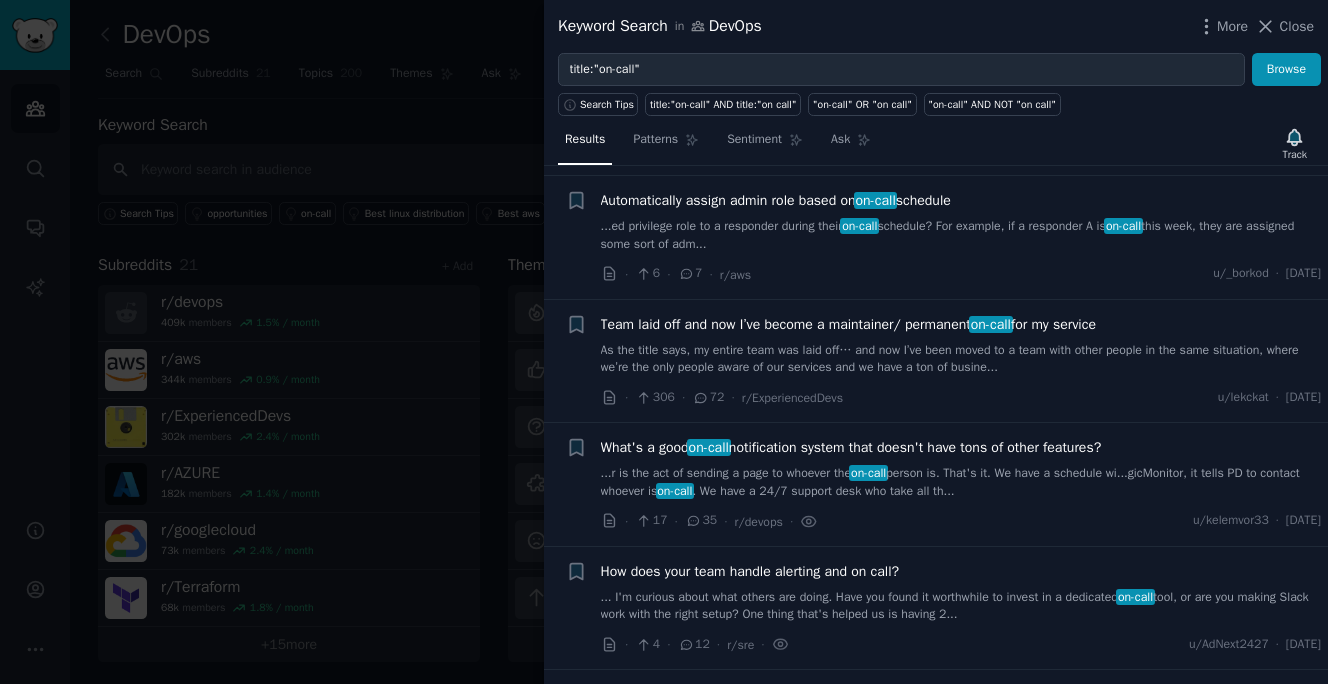 scroll, scrollTop: 255, scrollLeft: 0, axis: vertical 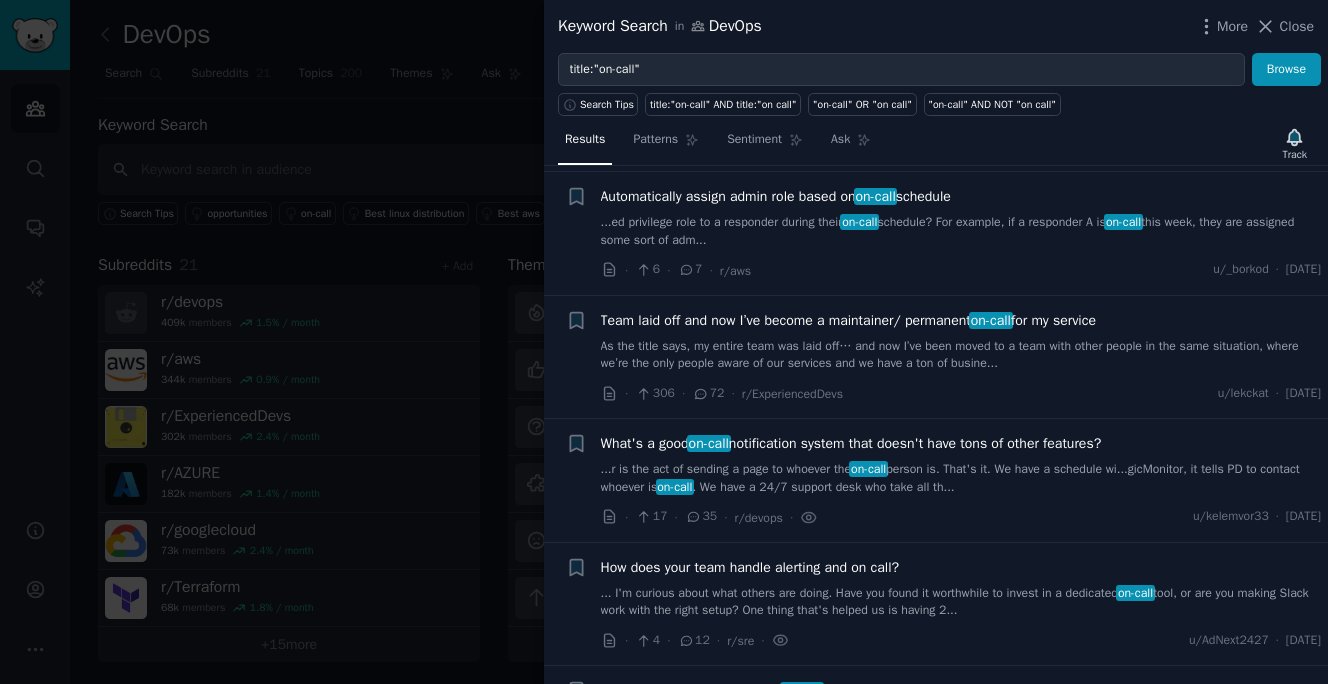 click on "What's a good  on-call  notification system that doesn't have tons of other features?" at bounding box center (851, 443) 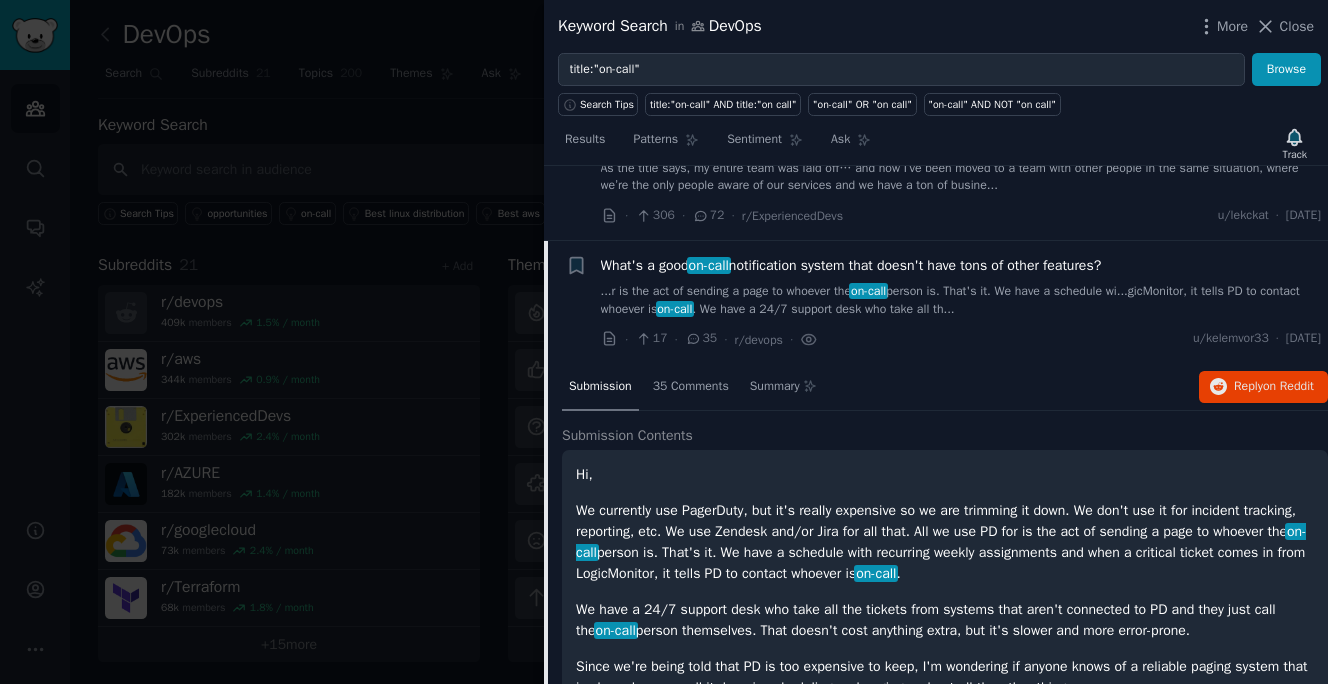 scroll, scrollTop: 508, scrollLeft: 0, axis: vertical 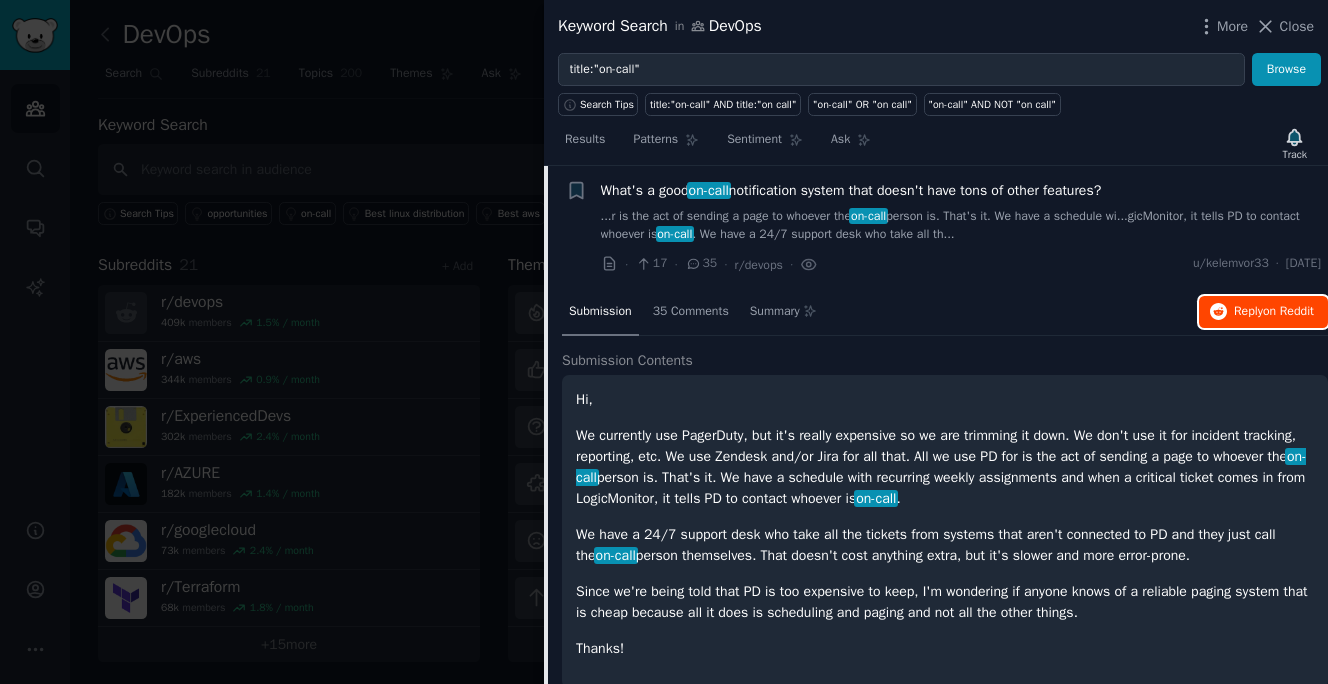 click on "Reply  on Reddit" at bounding box center [1274, 312] 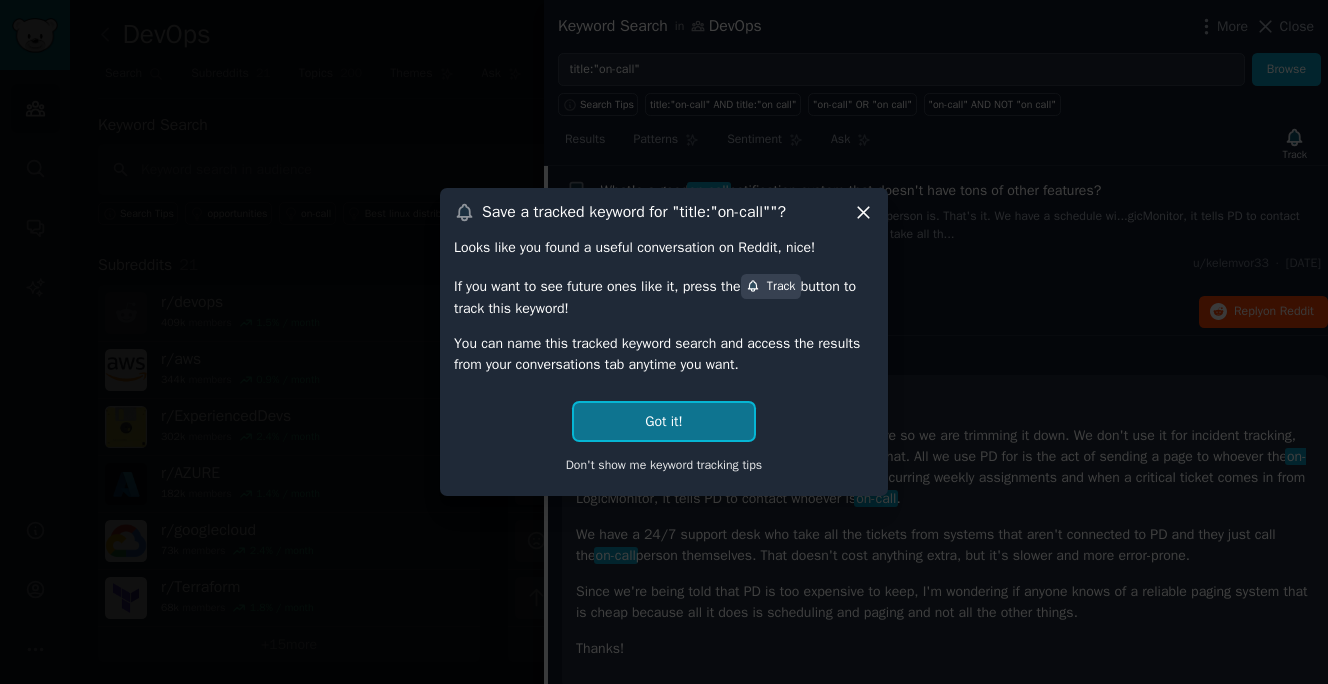 click on "Got it!" at bounding box center [663, 421] 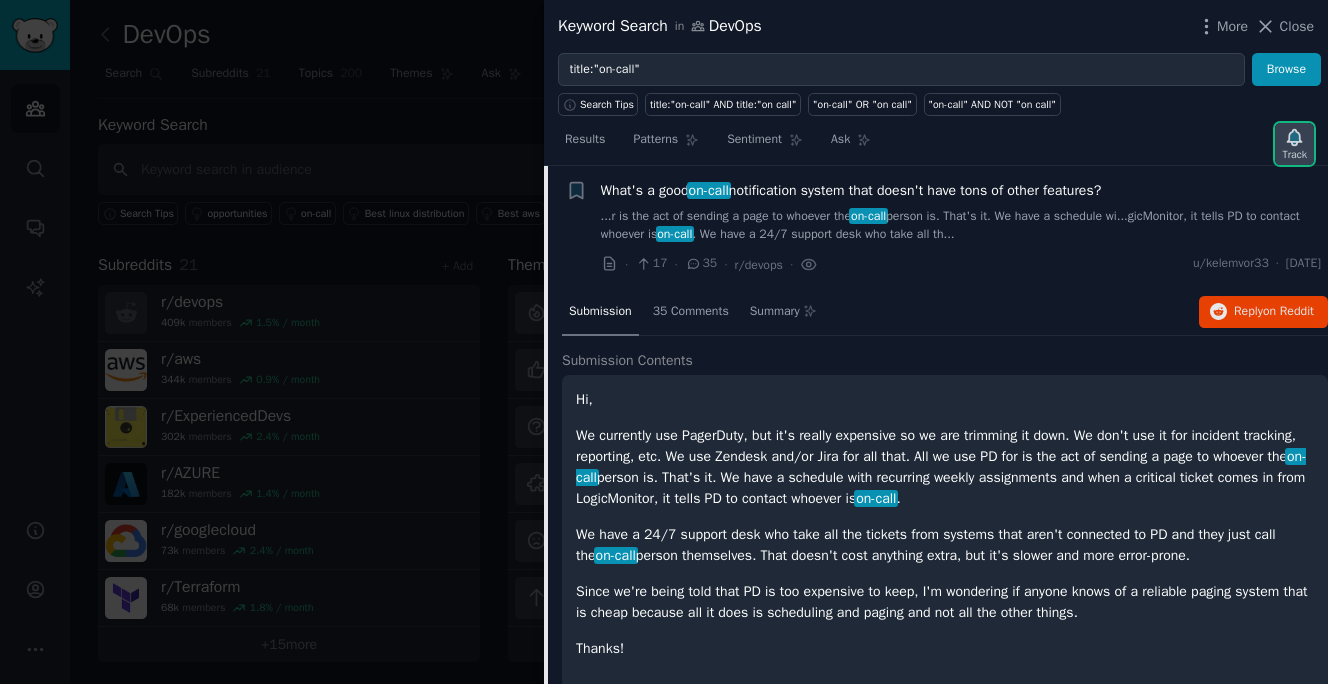 click on "Track" at bounding box center [1294, 155] 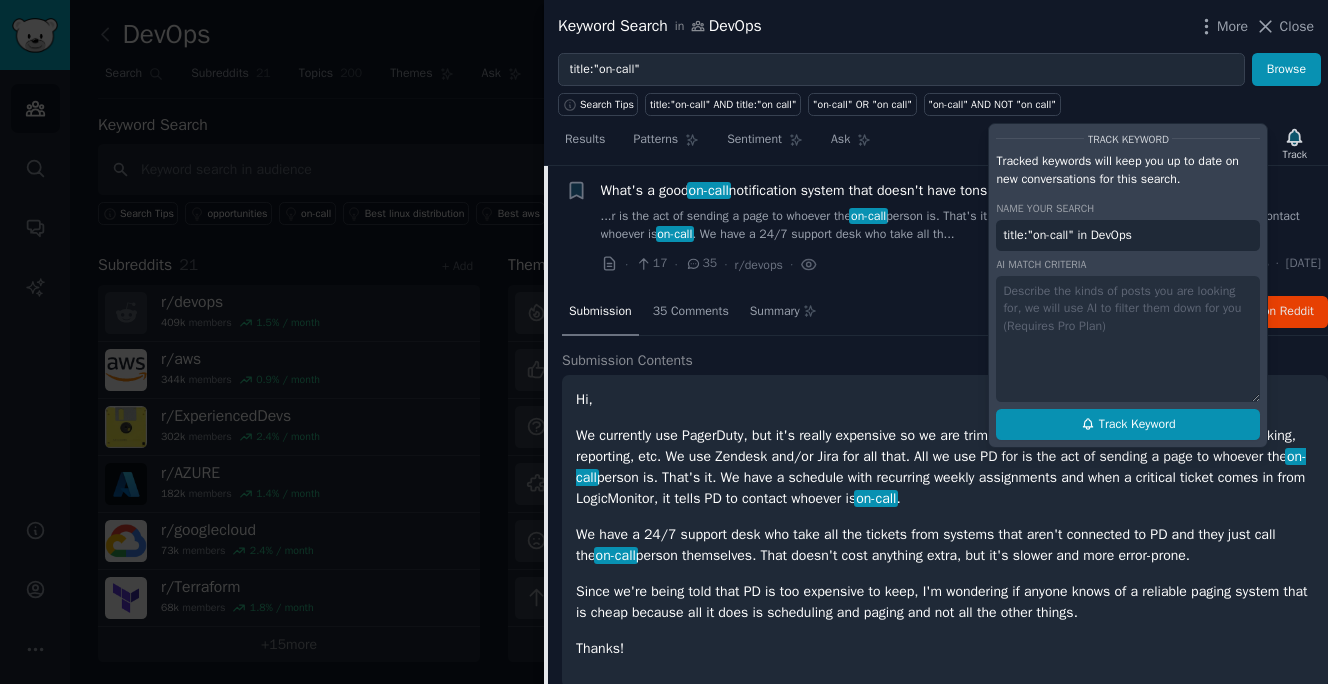 click on "Track Keyword" at bounding box center [1137, 425] 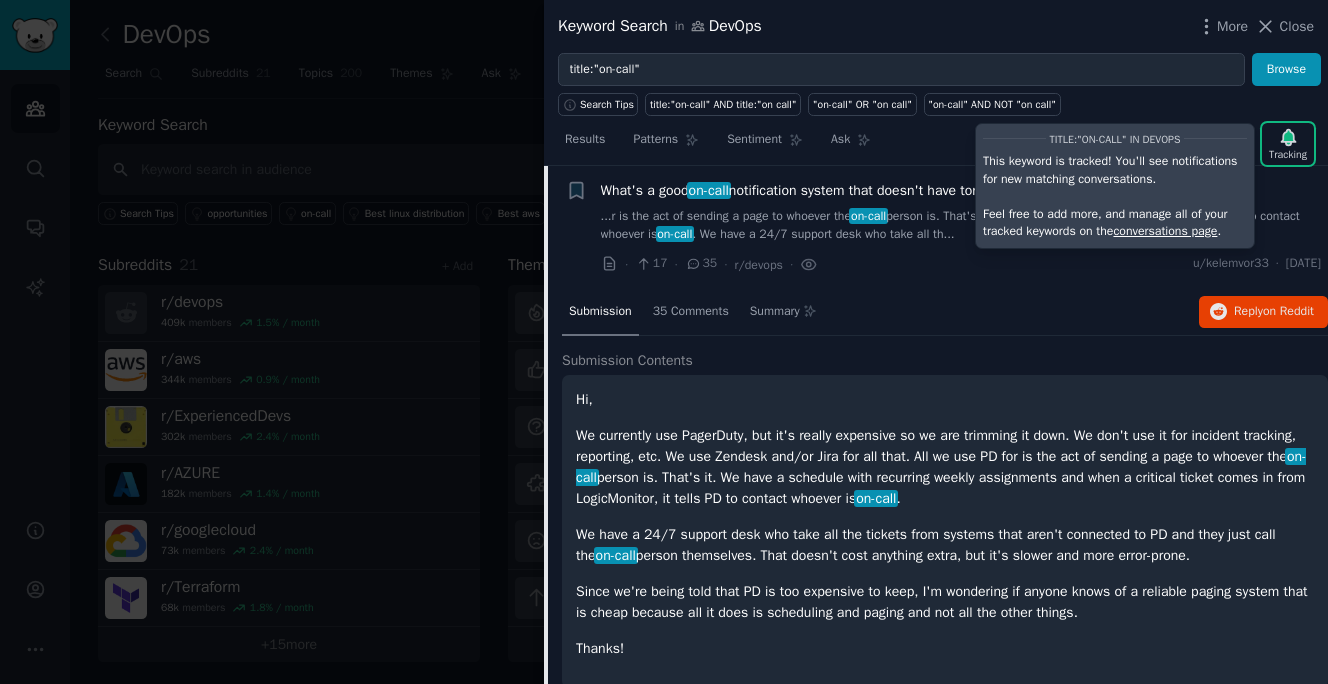 click on "Submission 35 Comments Summary Reply  on Reddit" 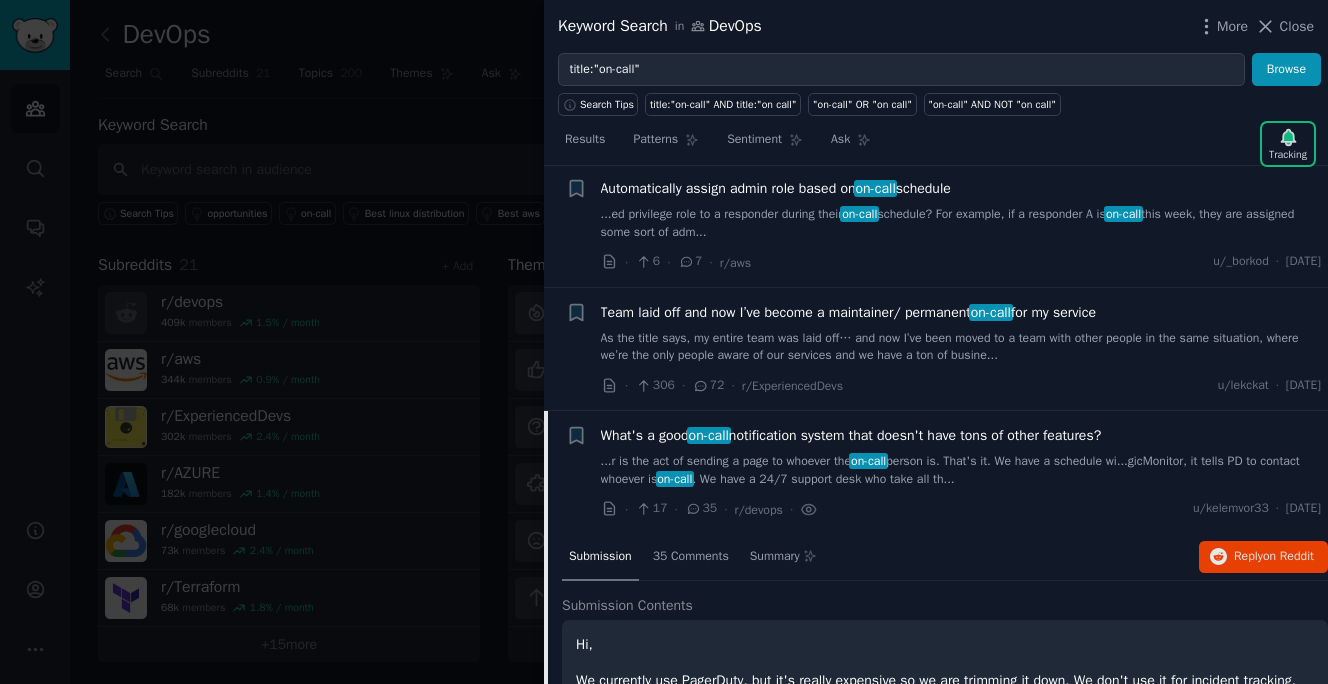 scroll, scrollTop: 0, scrollLeft: 0, axis: both 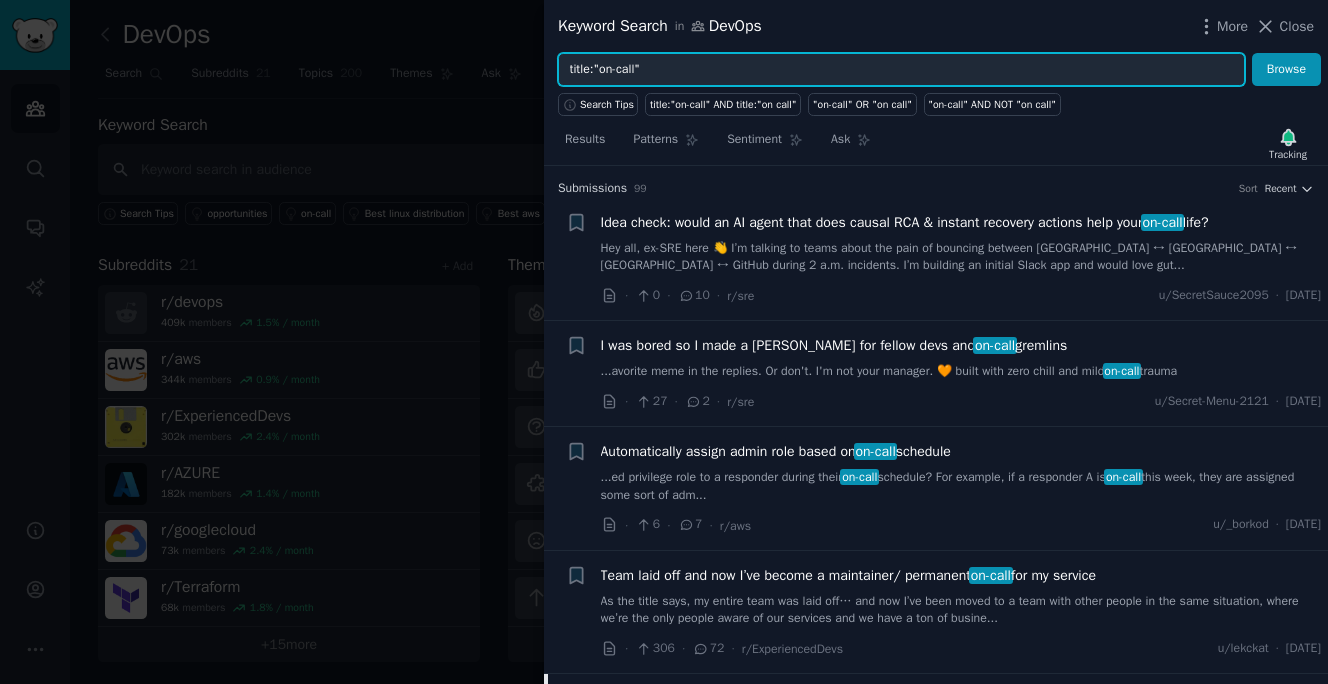 drag, startPoint x: 641, startPoint y: 66, endPoint x: 603, endPoint y: 69, distance: 38.118237 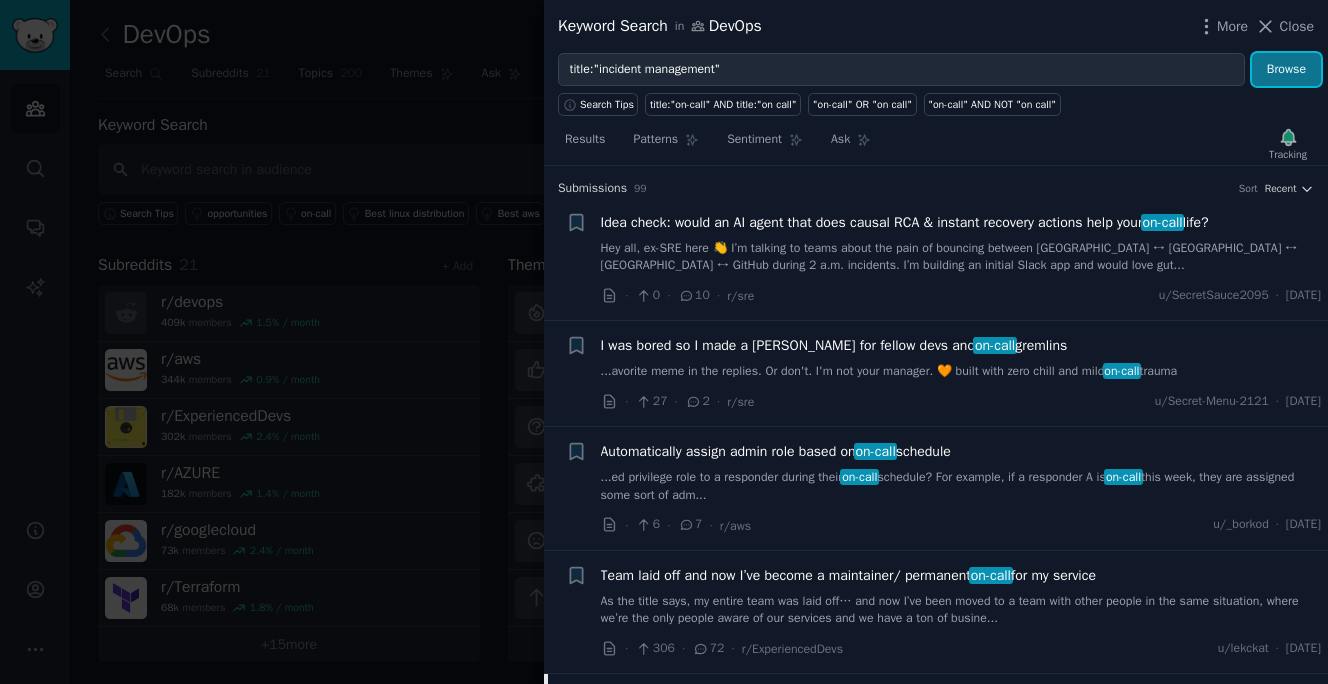 click on "Browse" at bounding box center [1286, 70] 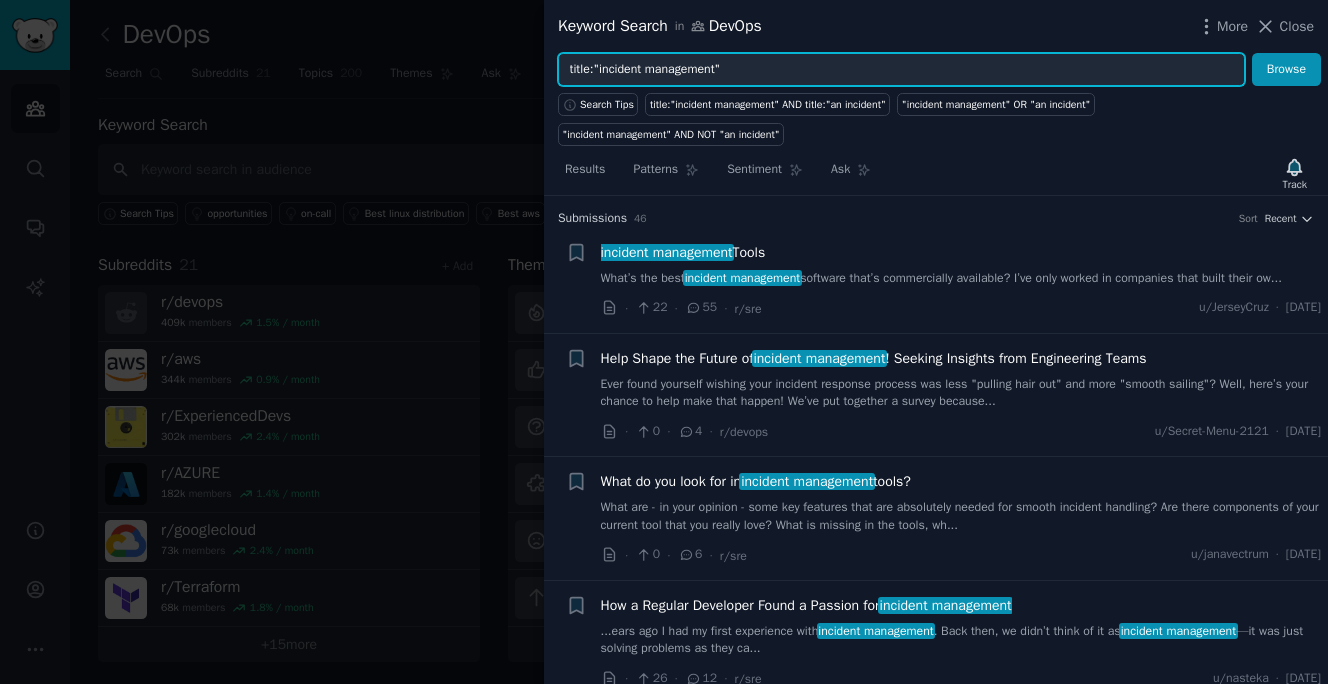click on "title:"incident management"" at bounding box center [901, 70] 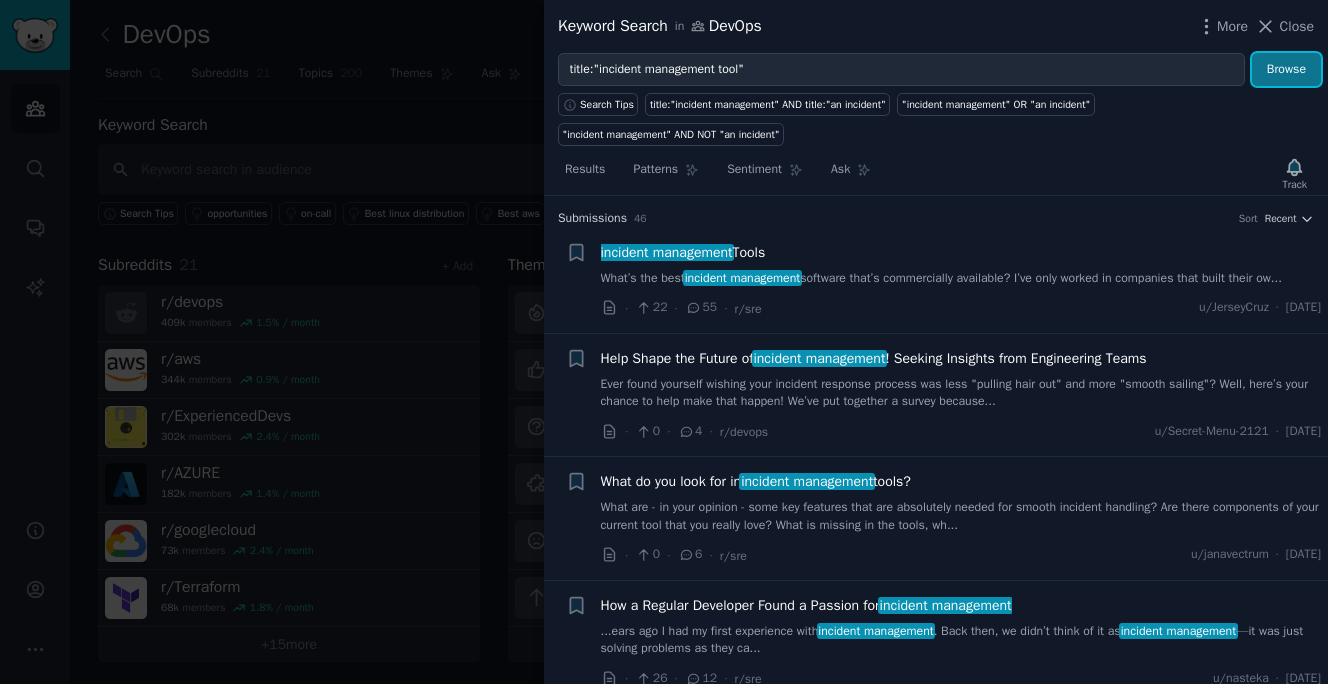 click on "Browse" at bounding box center [1286, 70] 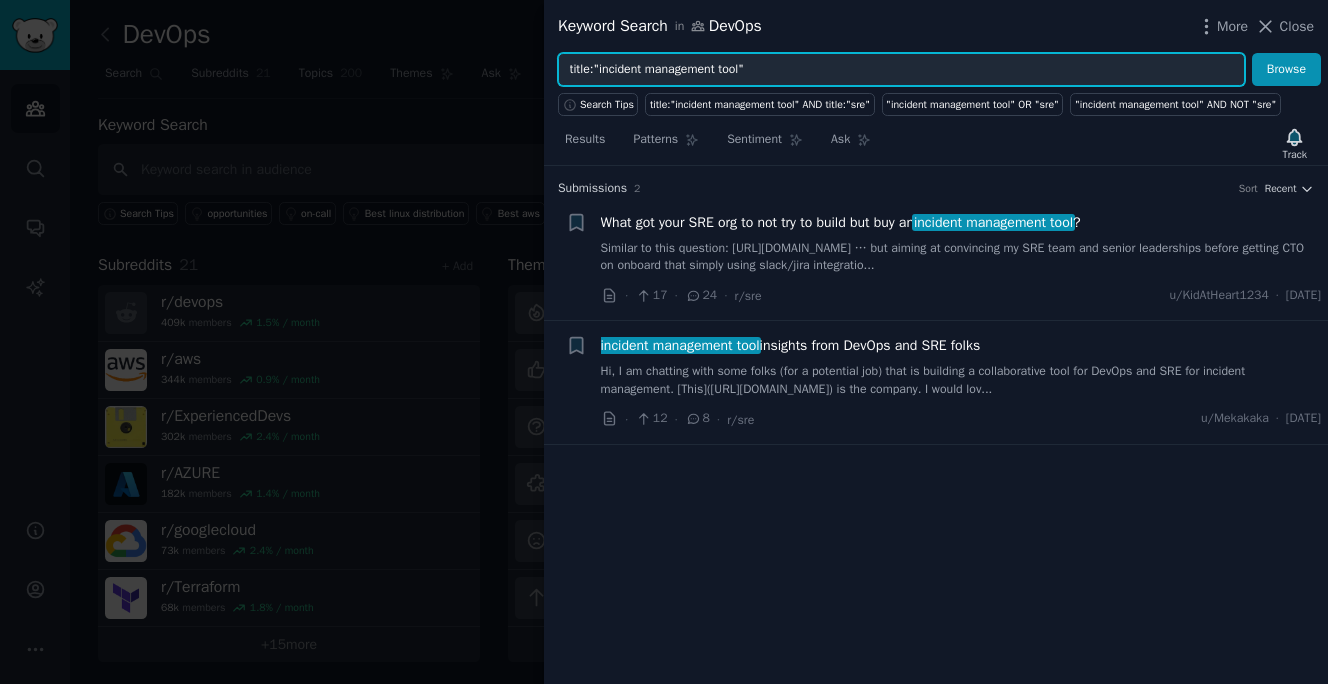 click on "title:"incident management tool"" at bounding box center [901, 70] 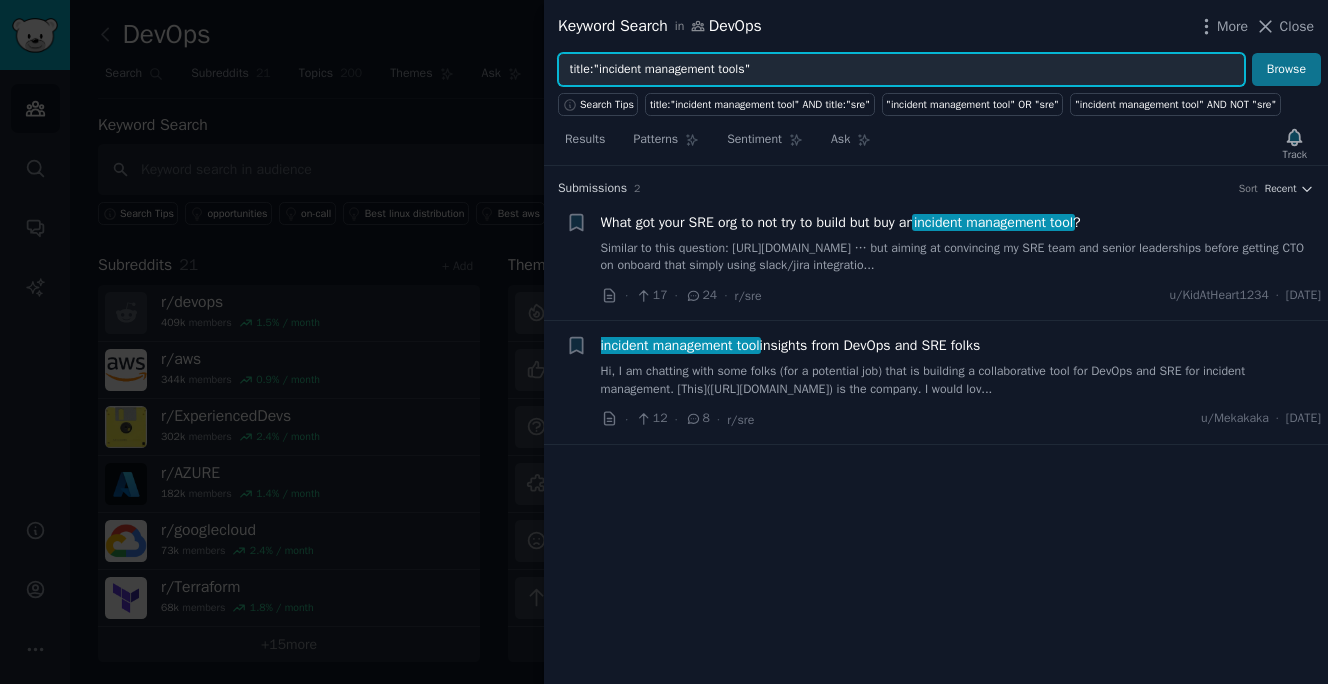 type on "title:"incident management tools"" 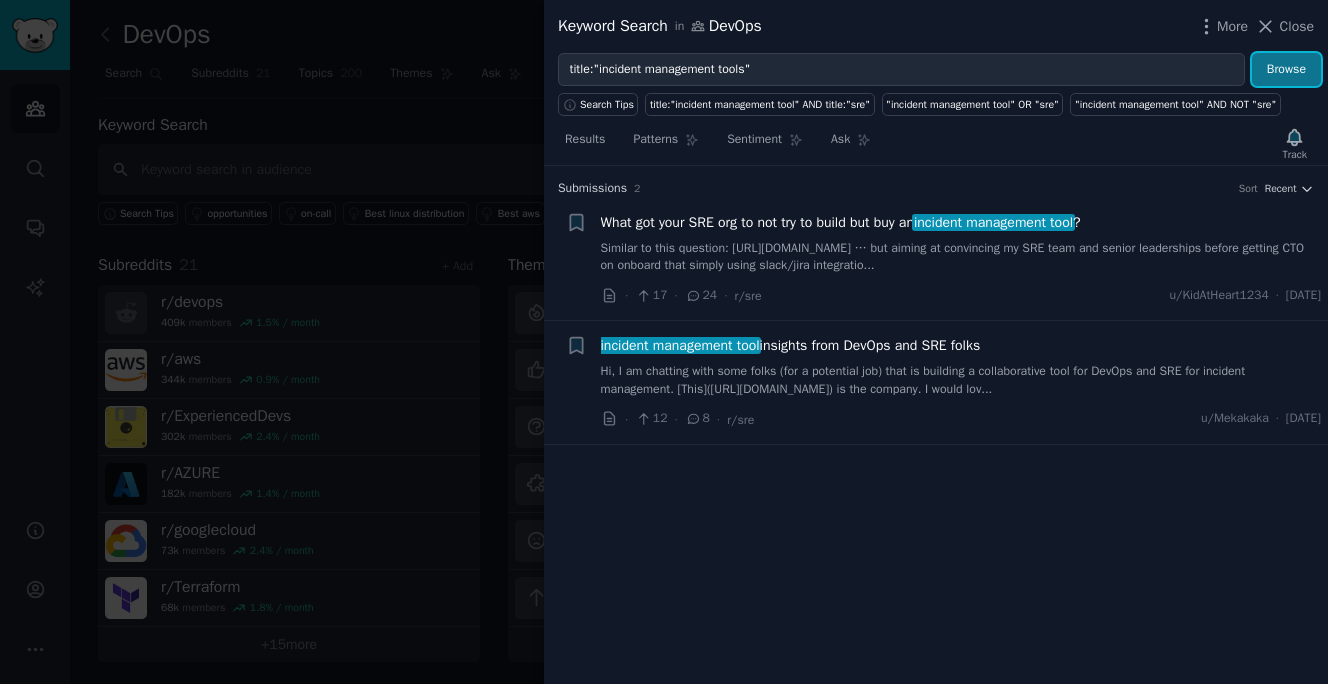 click on "Browse" at bounding box center [1286, 70] 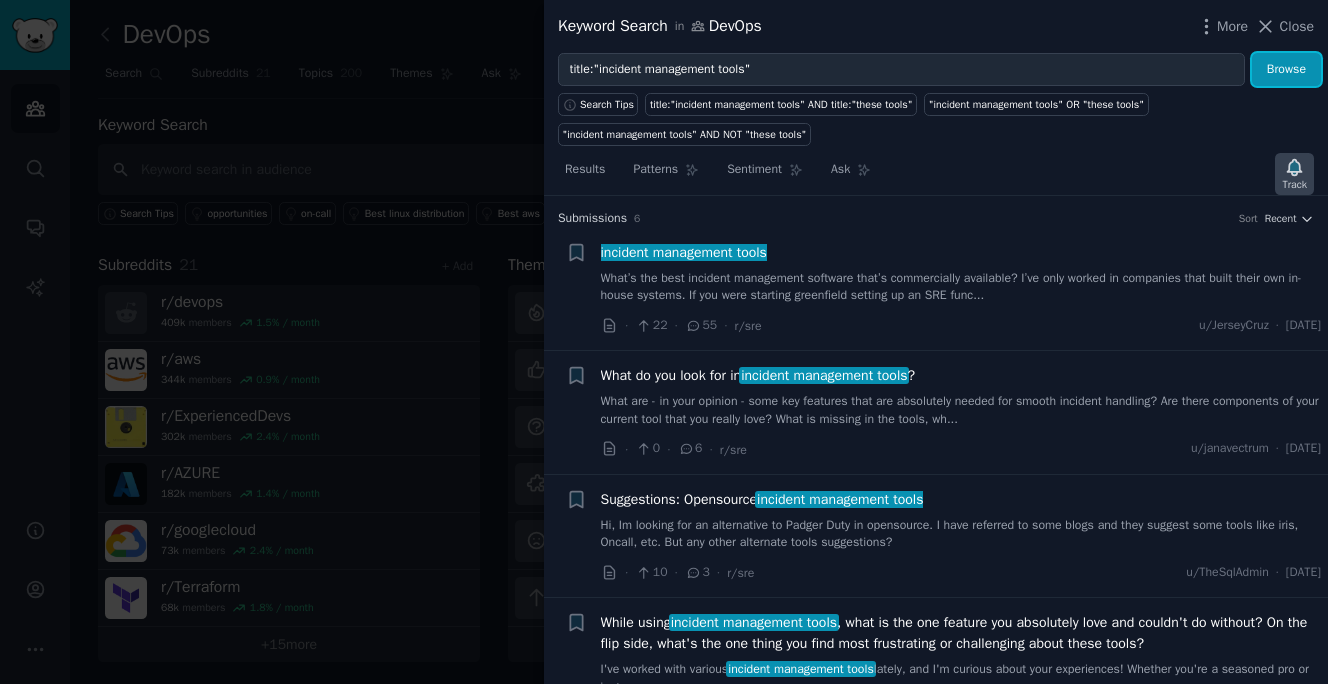 click 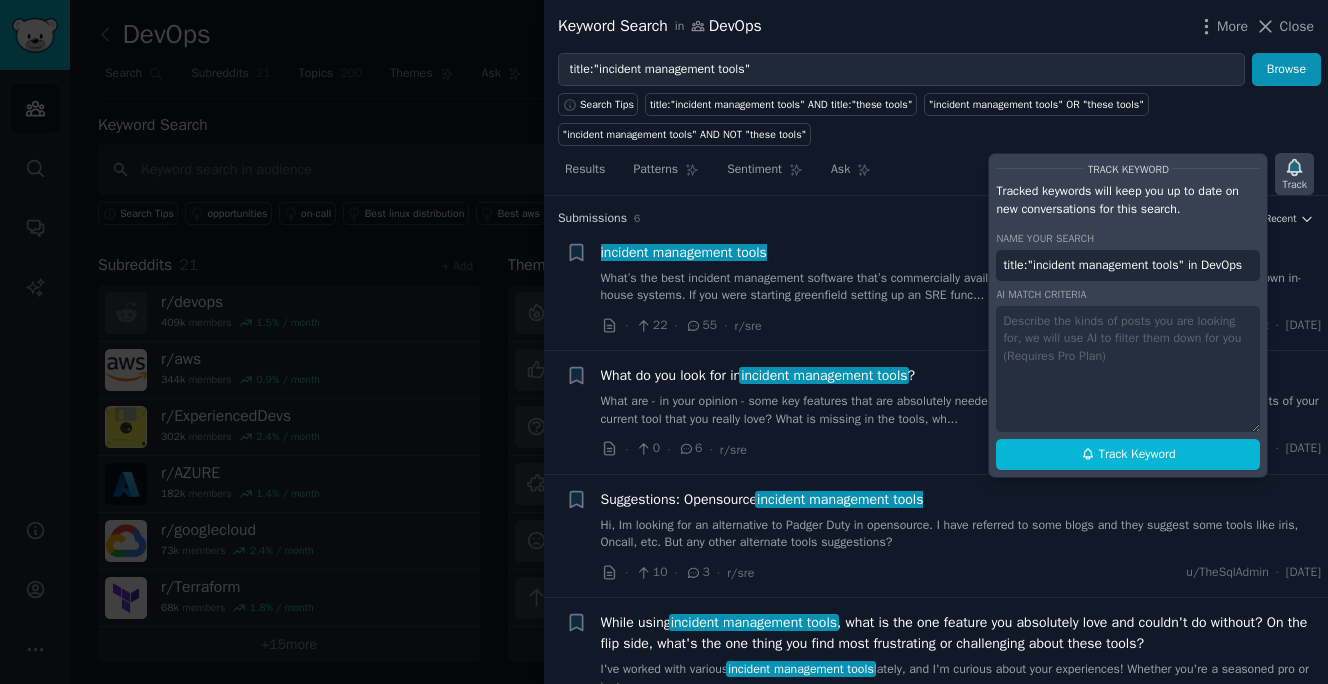 scroll, scrollTop: 0, scrollLeft: 6, axis: horizontal 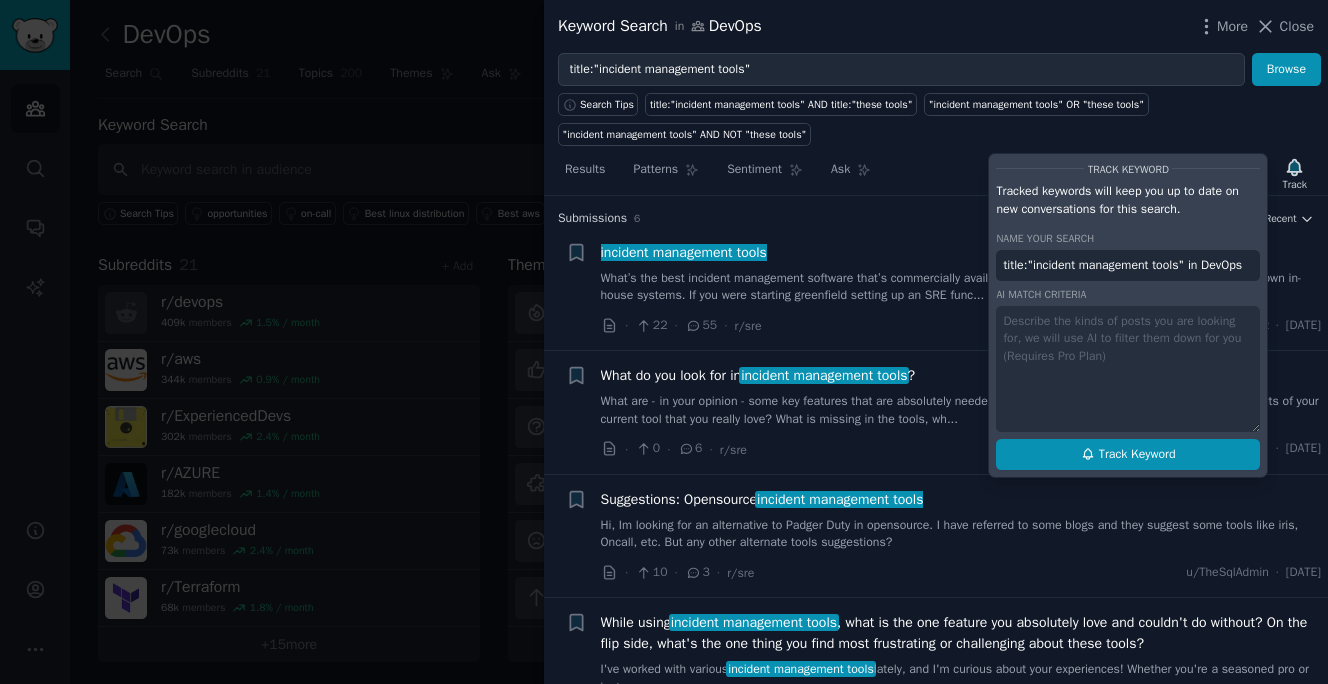 click on "Track Keyword" at bounding box center [1137, 455] 